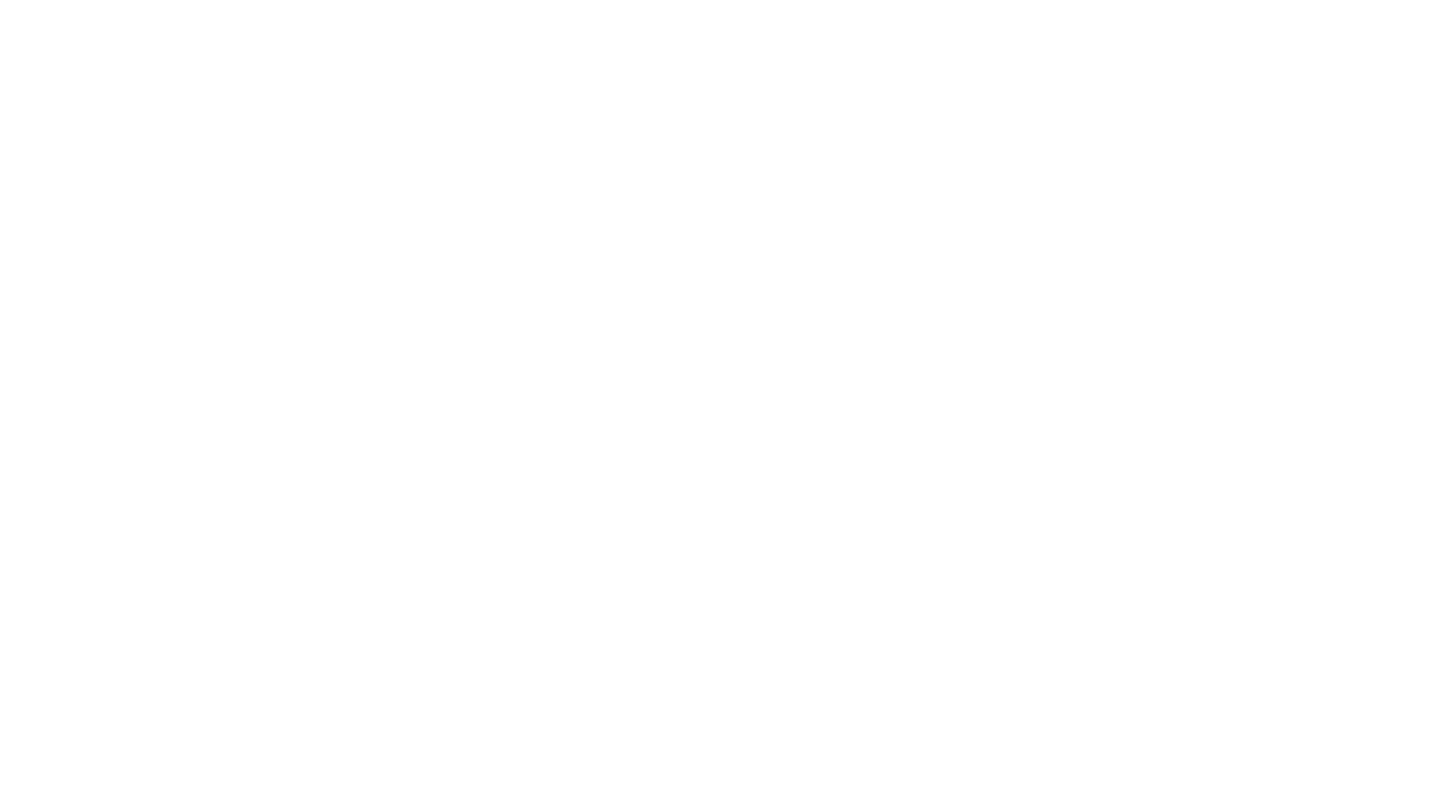 scroll, scrollTop: 0, scrollLeft: 0, axis: both 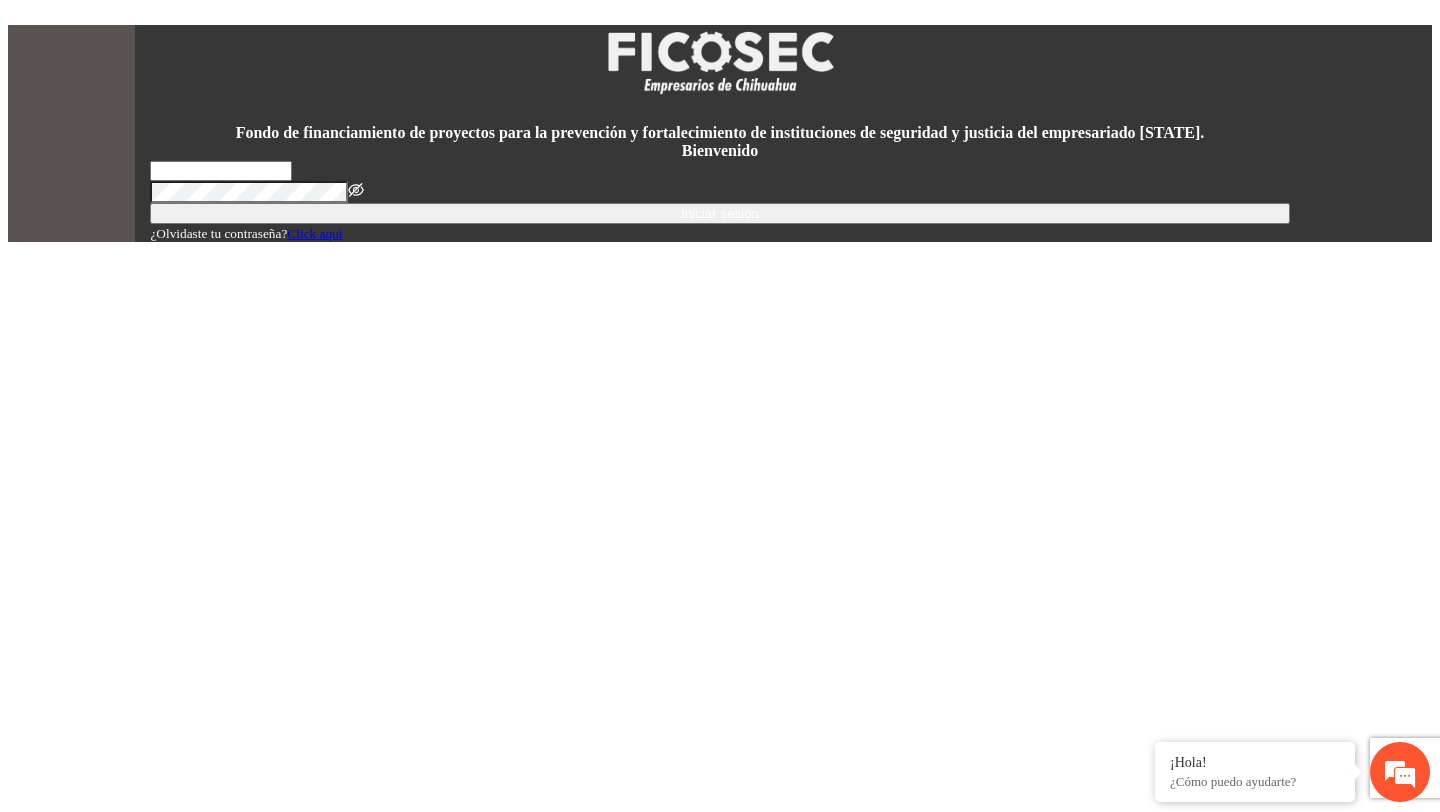 click at bounding box center (221, 171) 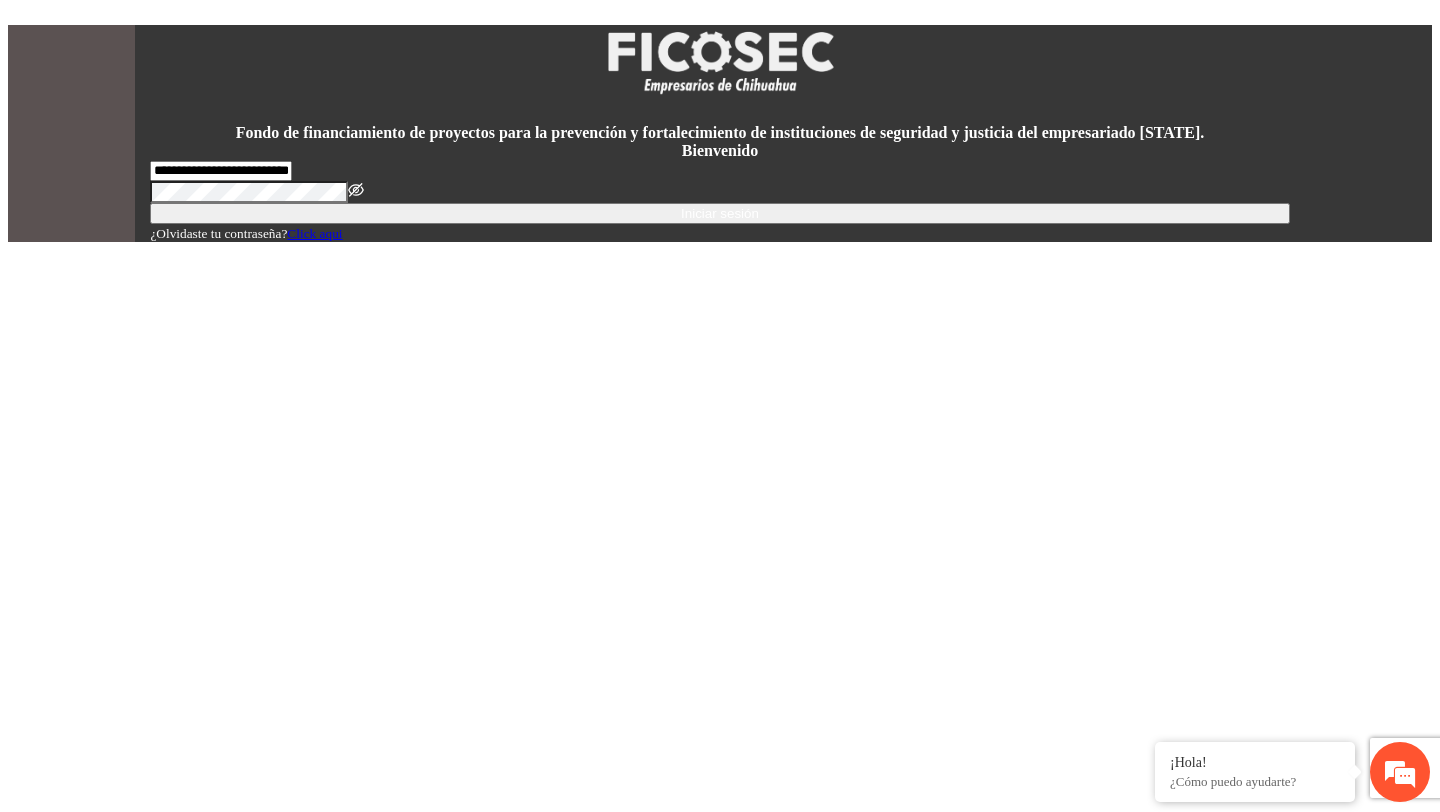 scroll, scrollTop: 0, scrollLeft: 0, axis: both 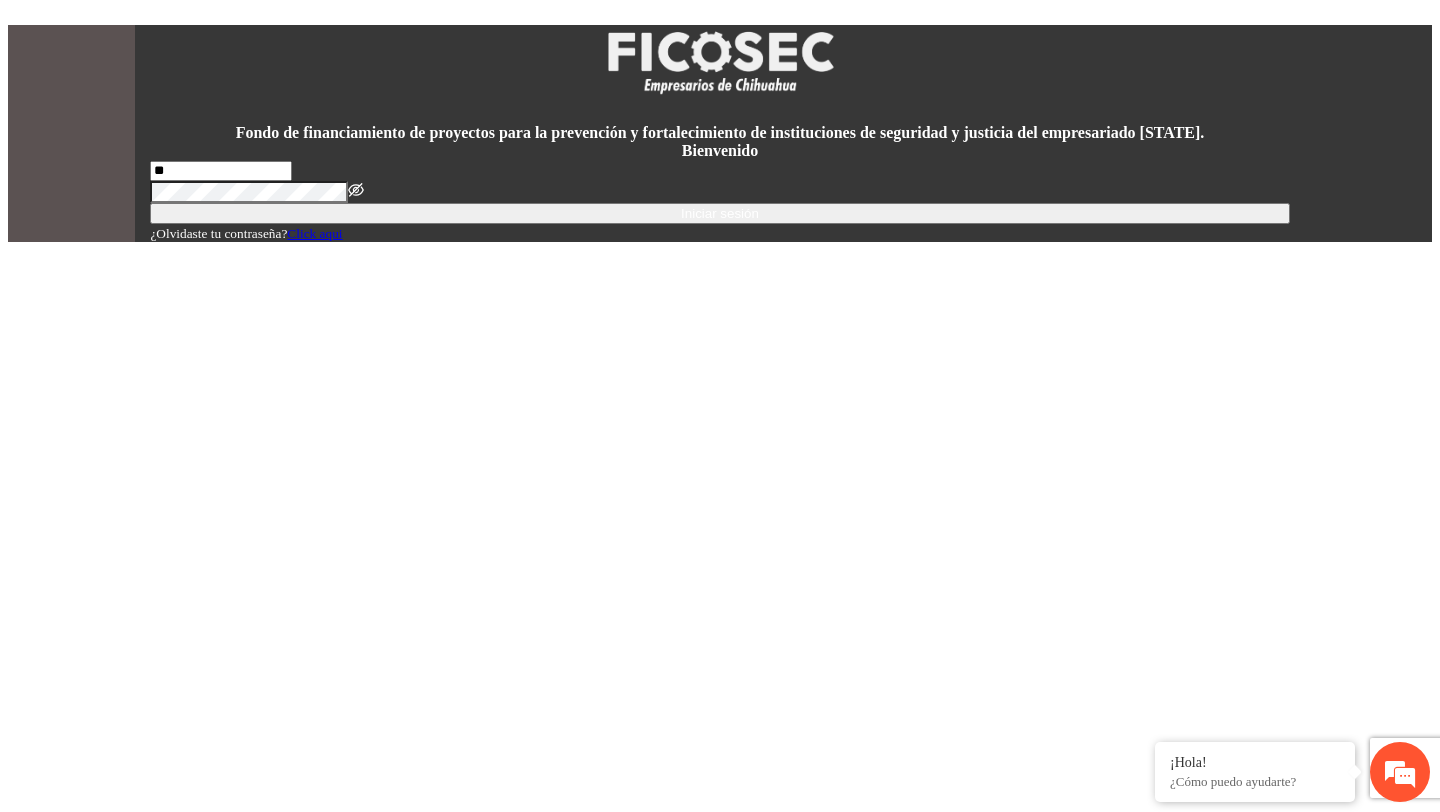 type on "**********" 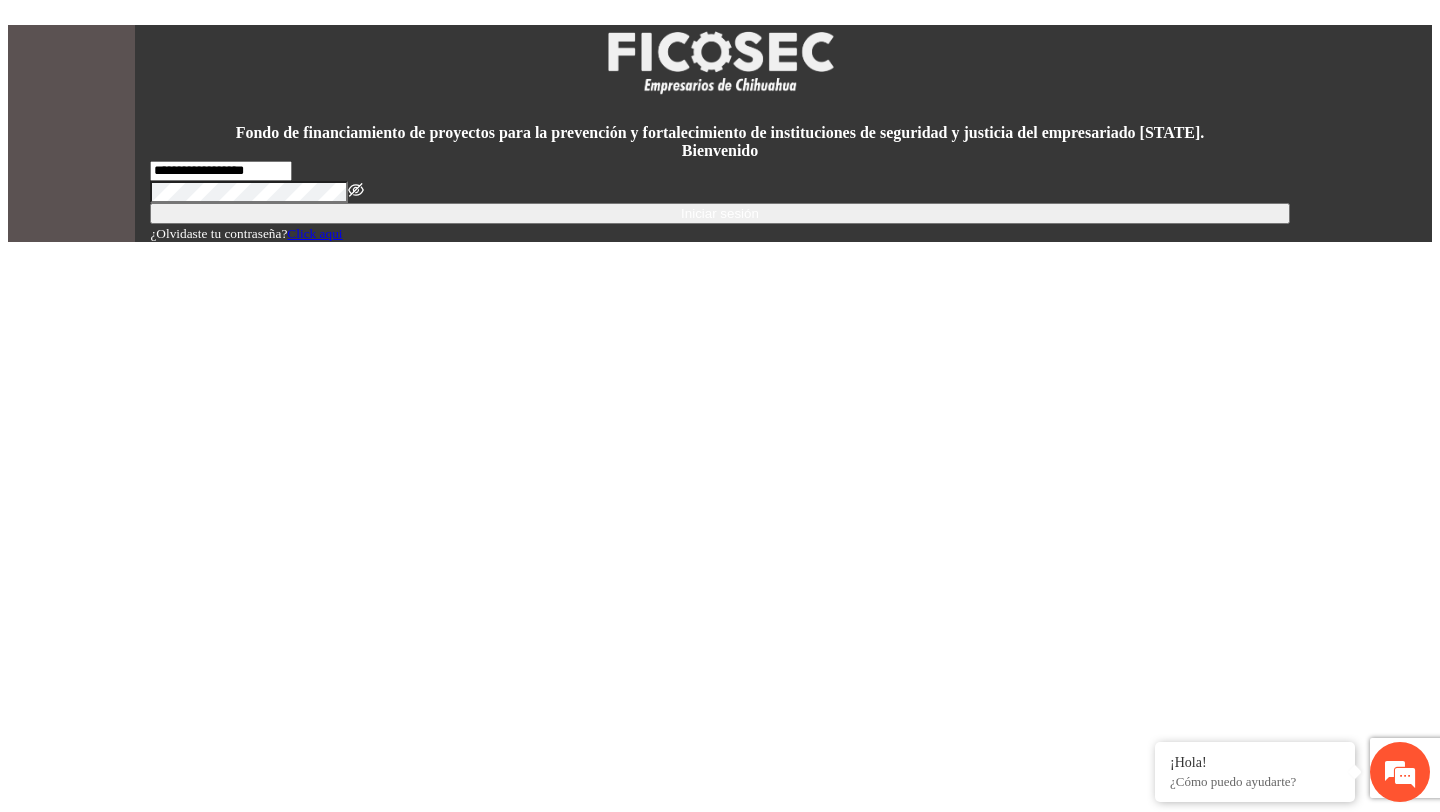 click on "Iniciar sesión" at bounding box center (720, 213) 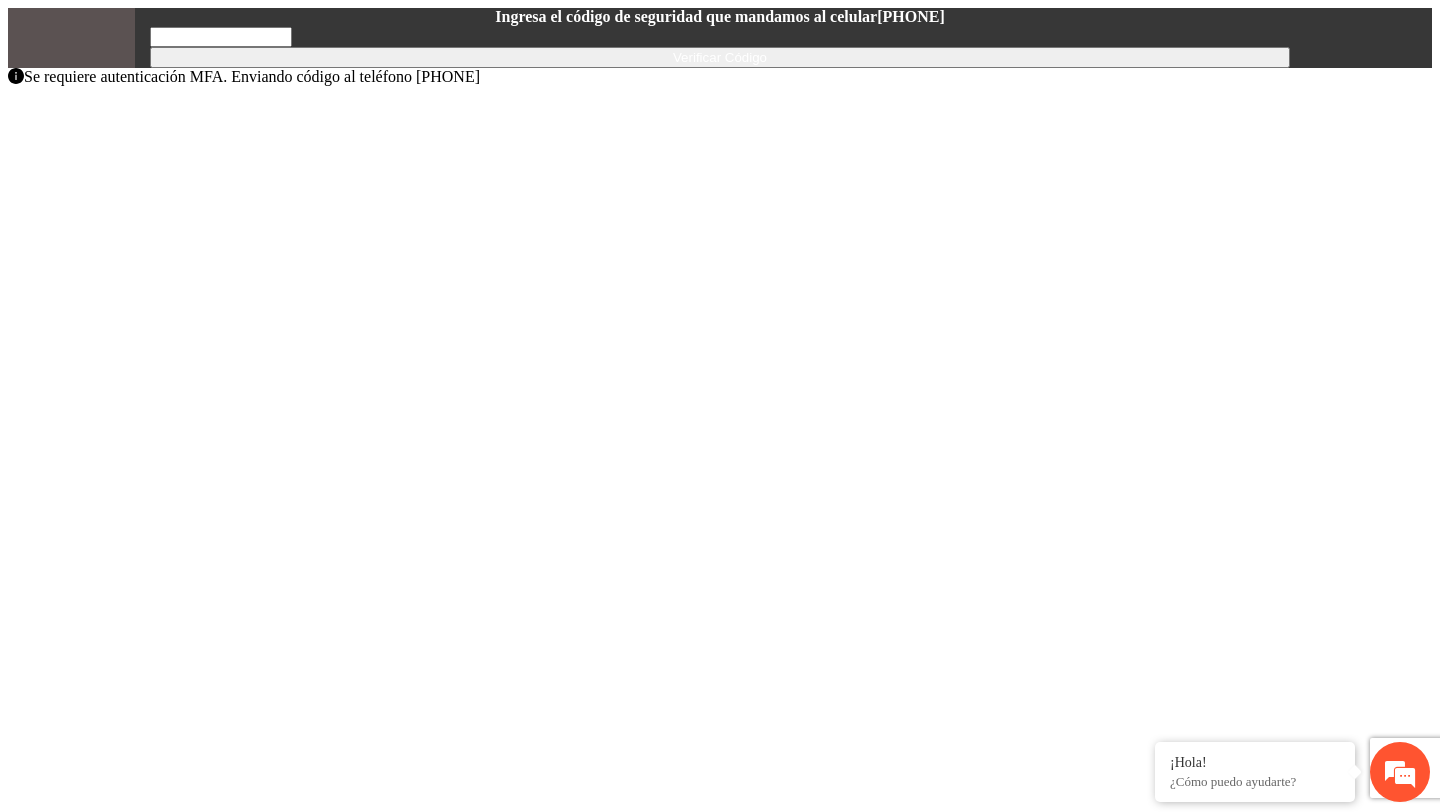 click at bounding box center (221, 37) 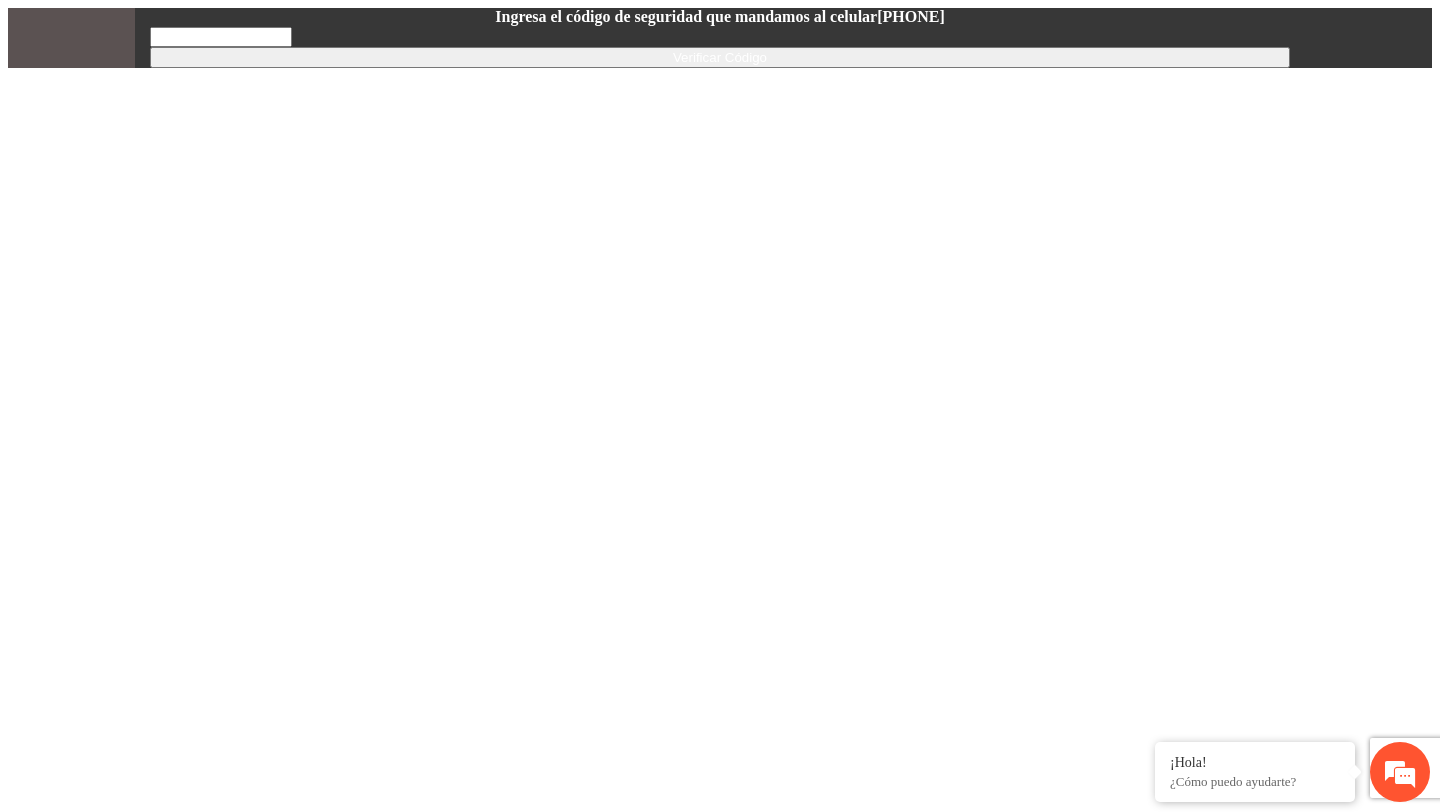 click at bounding box center [221, 37] 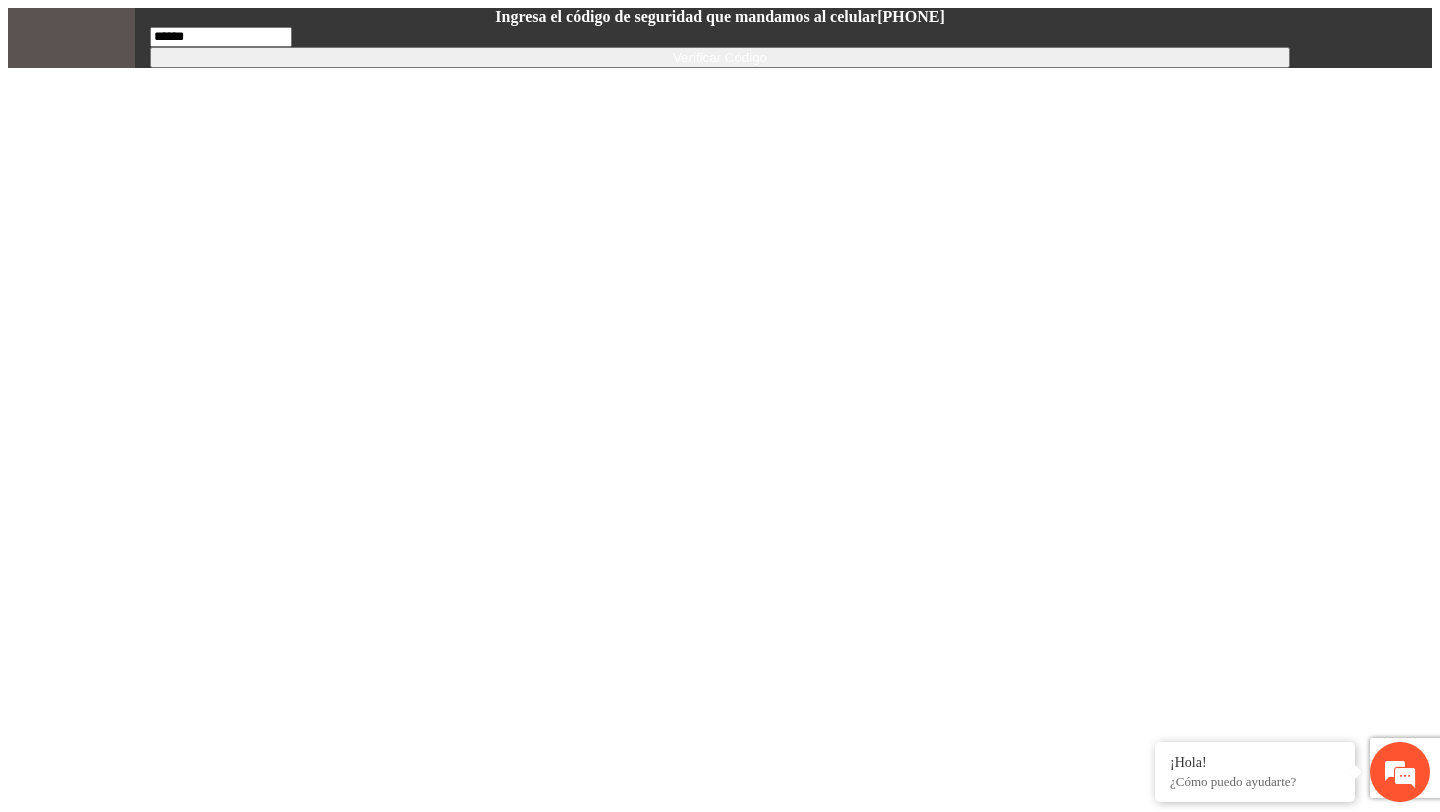 type on "******" 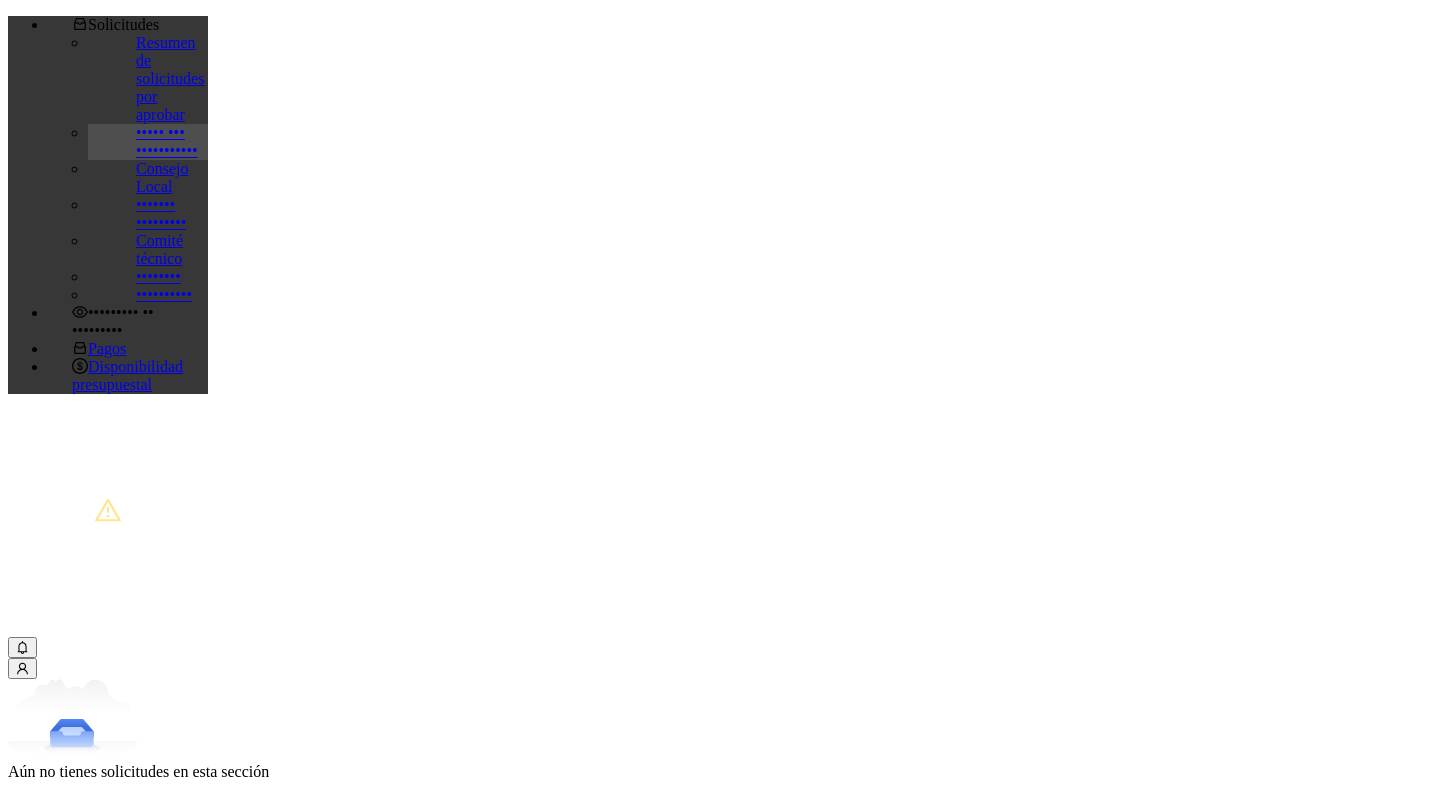 scroll, scrollTop: 0, scrollLeft: 0, axis: both 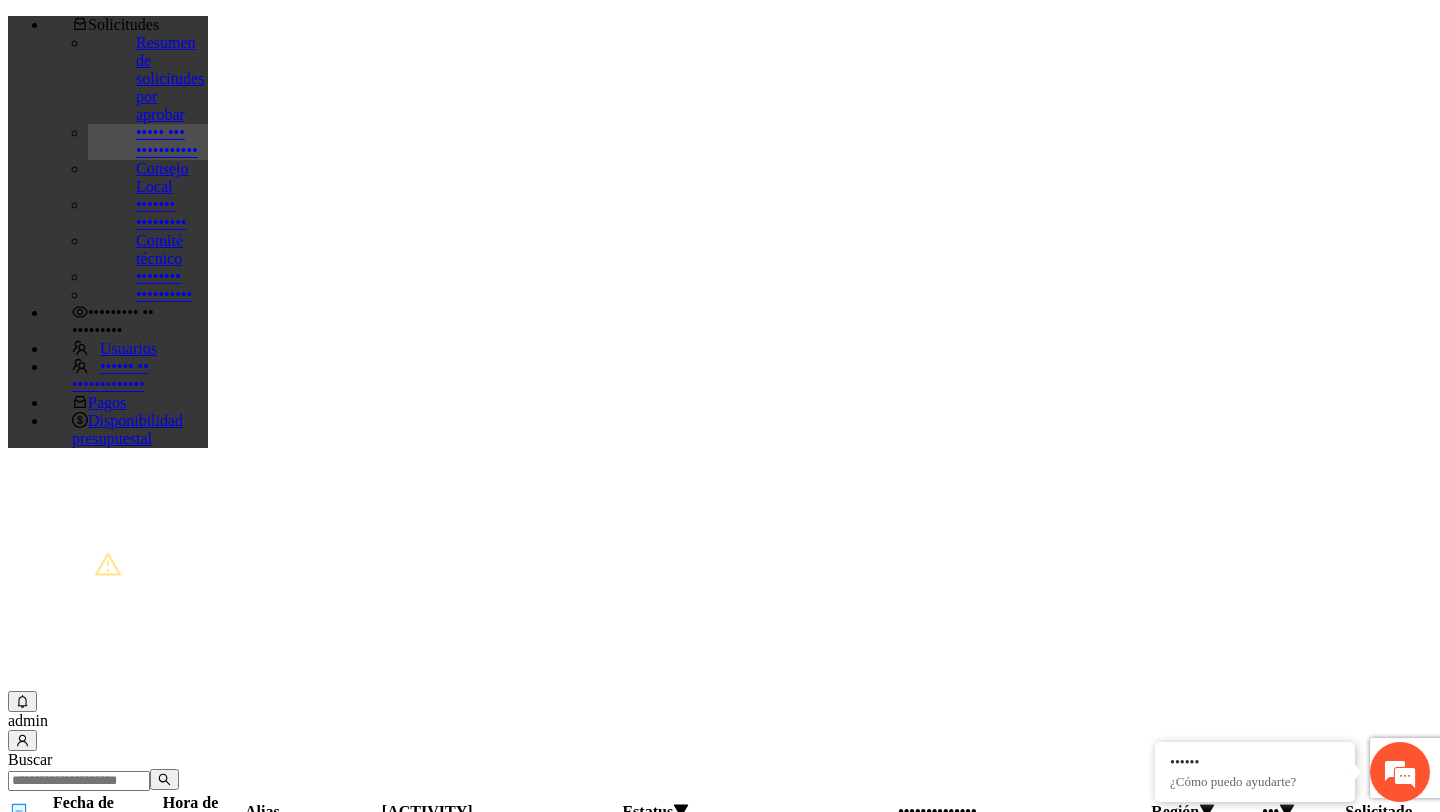 click on "••••••••• •• •••••••••" at bounding box center [128, 322] 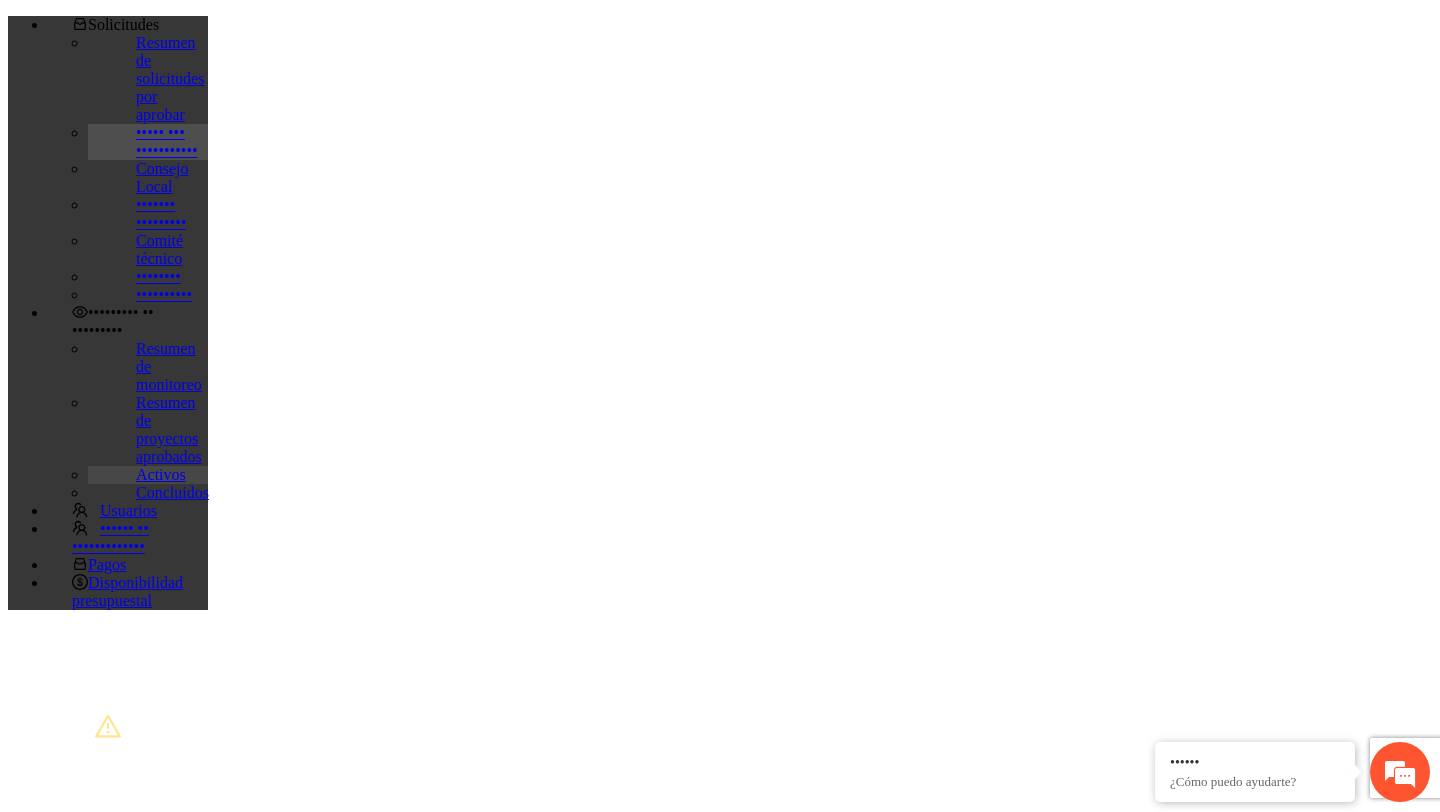 click on "Activos" at bounding box center [161, 474] 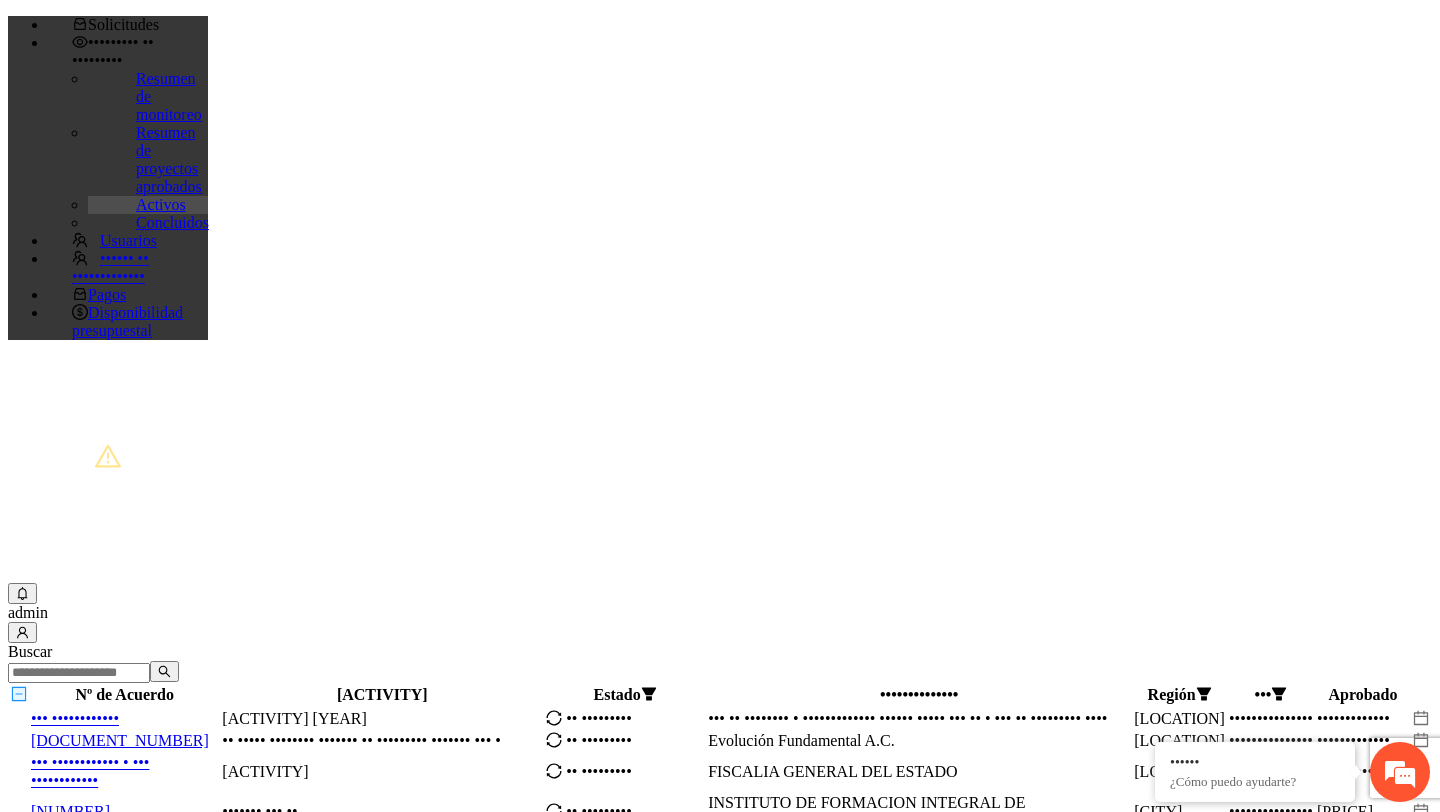 click at bounding box center (79, 673) 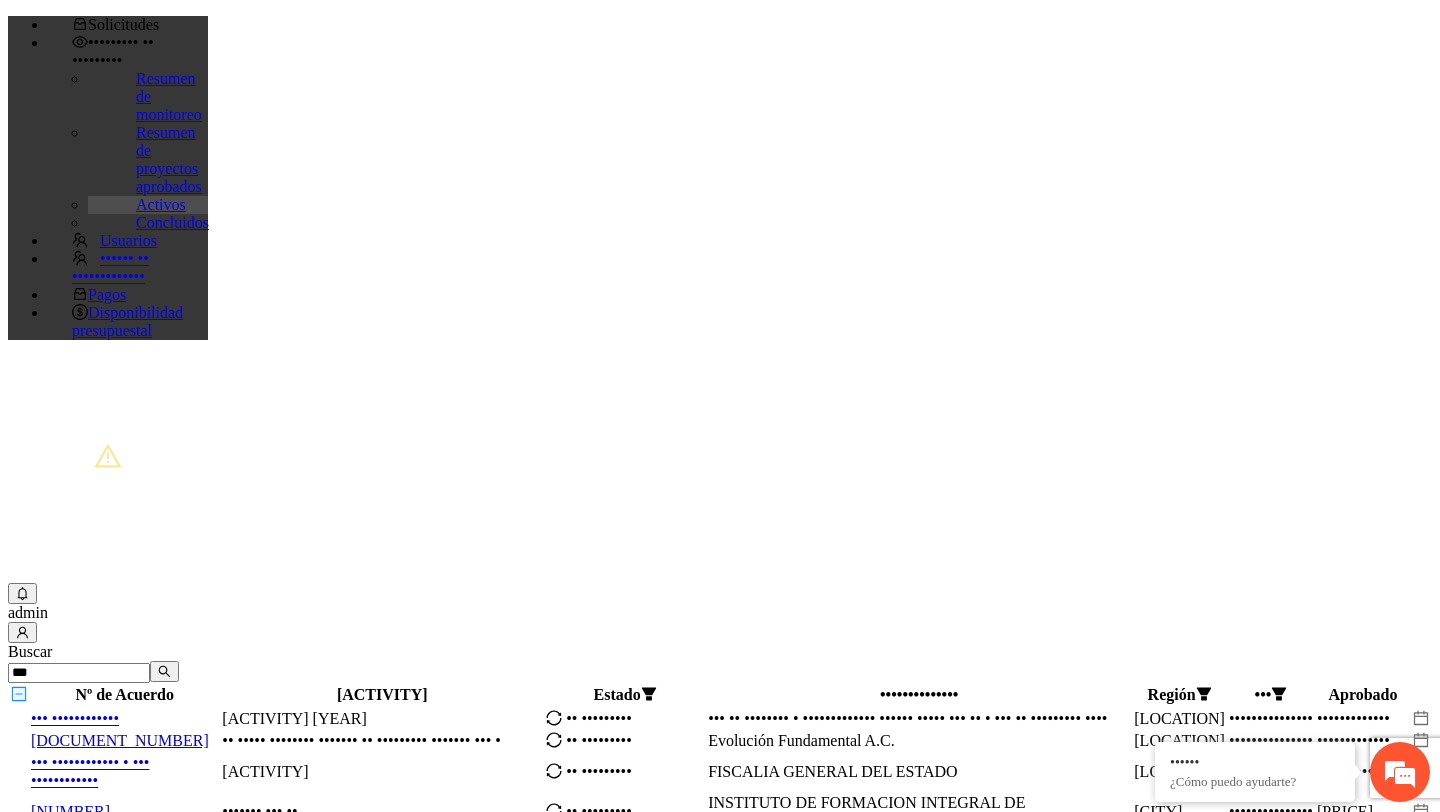 type on "•••" 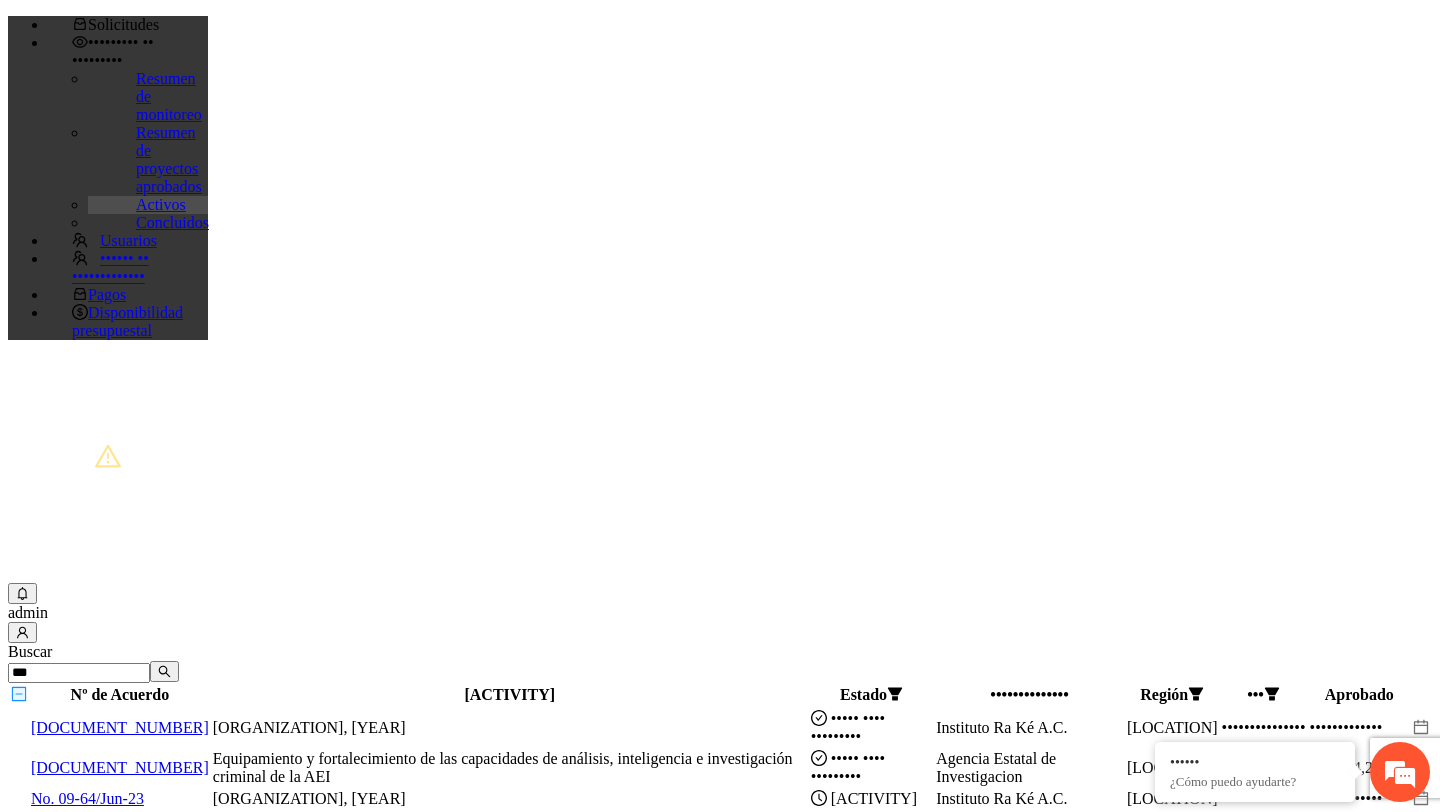 click on "[DOCUMENT_NUMBER]" at bounding box center (120, 728) 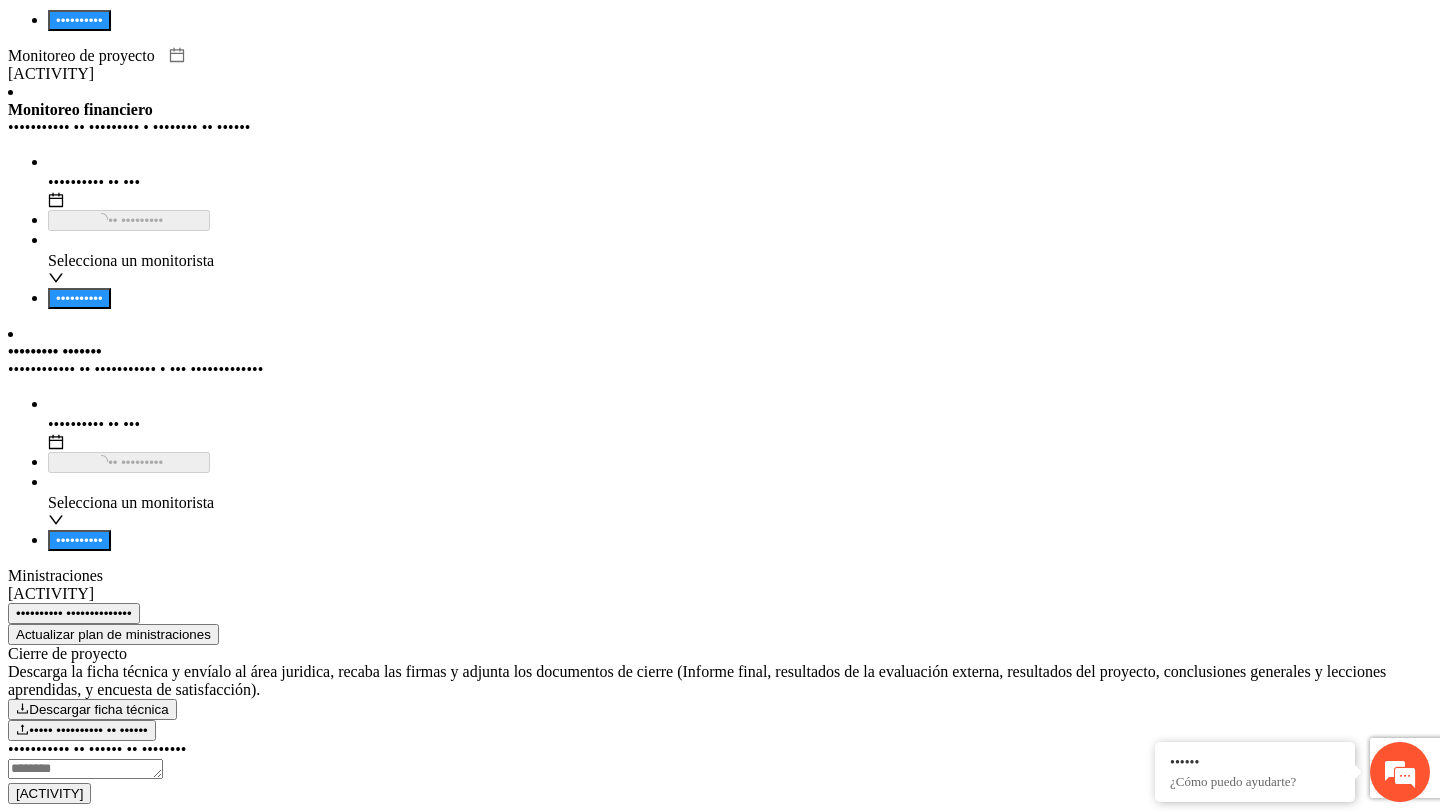 scroll, scrollTop: 2243, scrollLeft: 0, axis: vertical 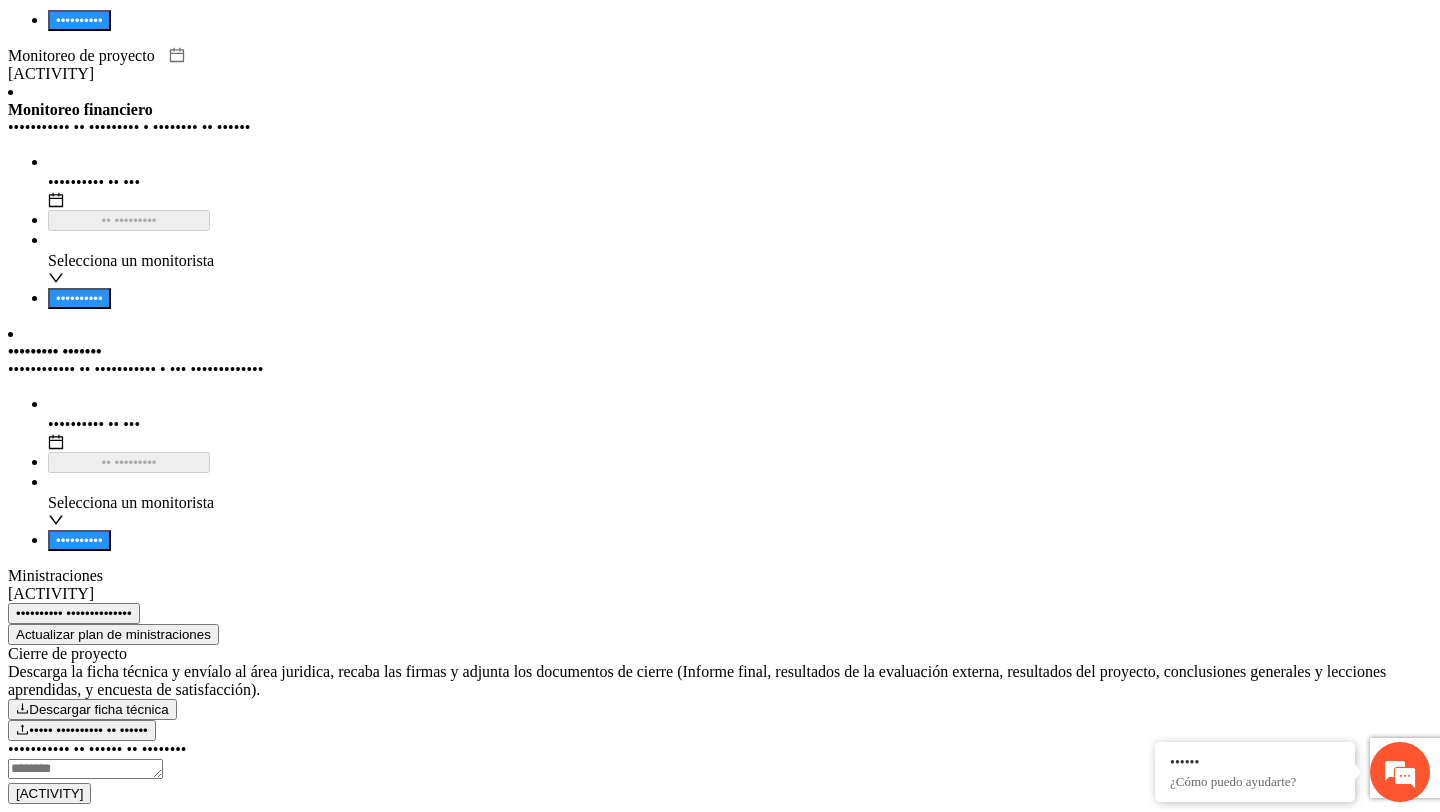 click on "••••••••••" at bounding box center [79, 20] 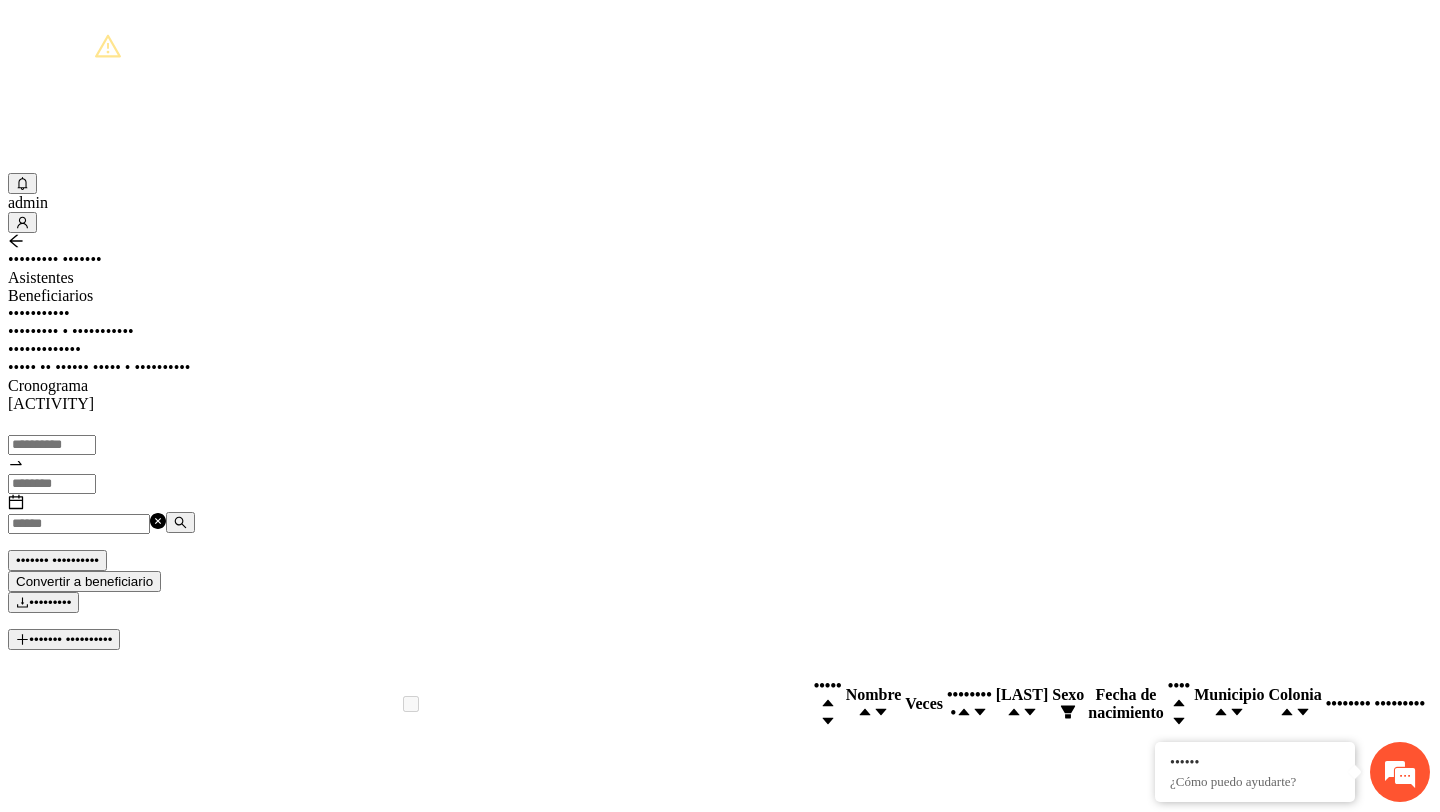 scroll, scrollTop: 0, scrollLeft: 0, axis: both 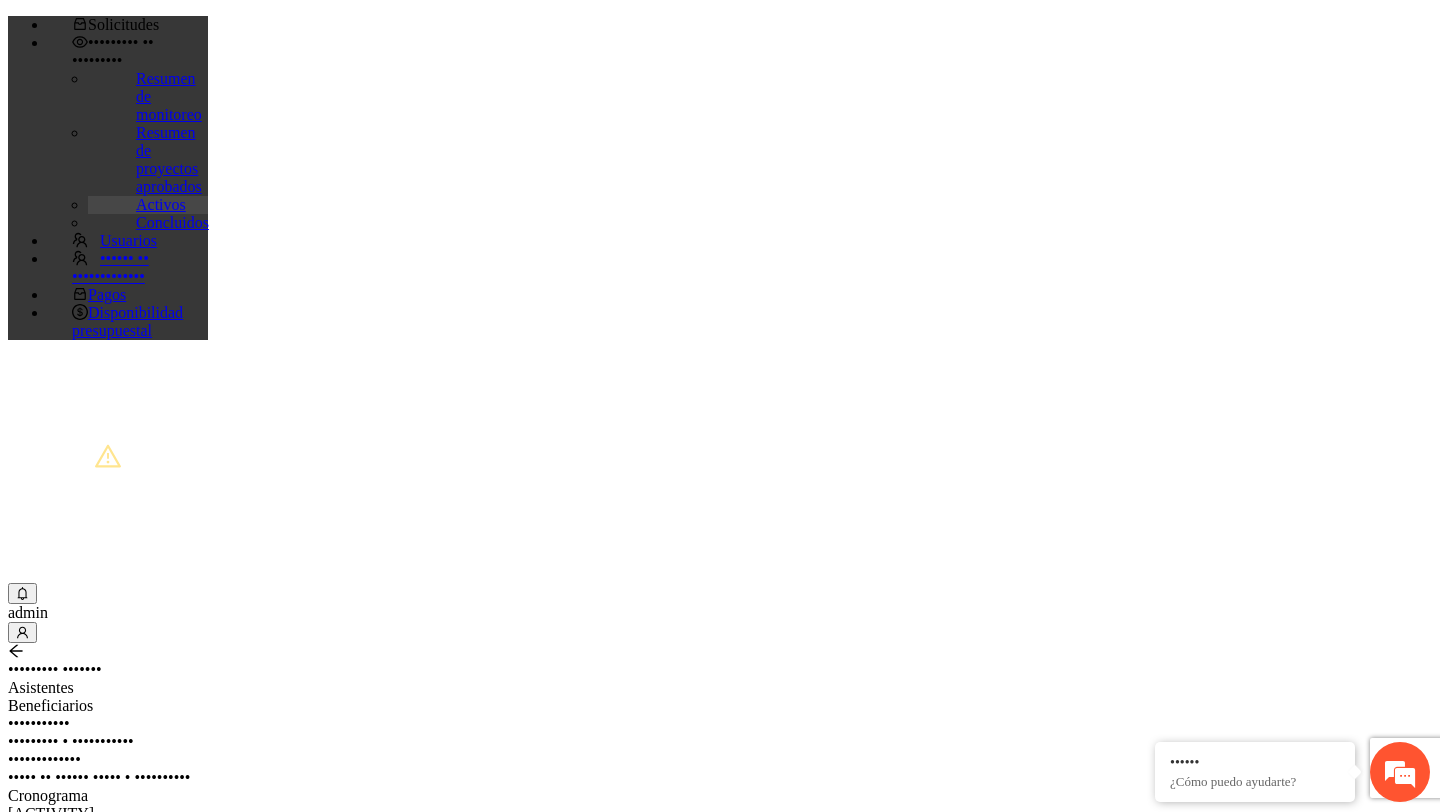 click on "Activos" at bounding box center (161, 204) 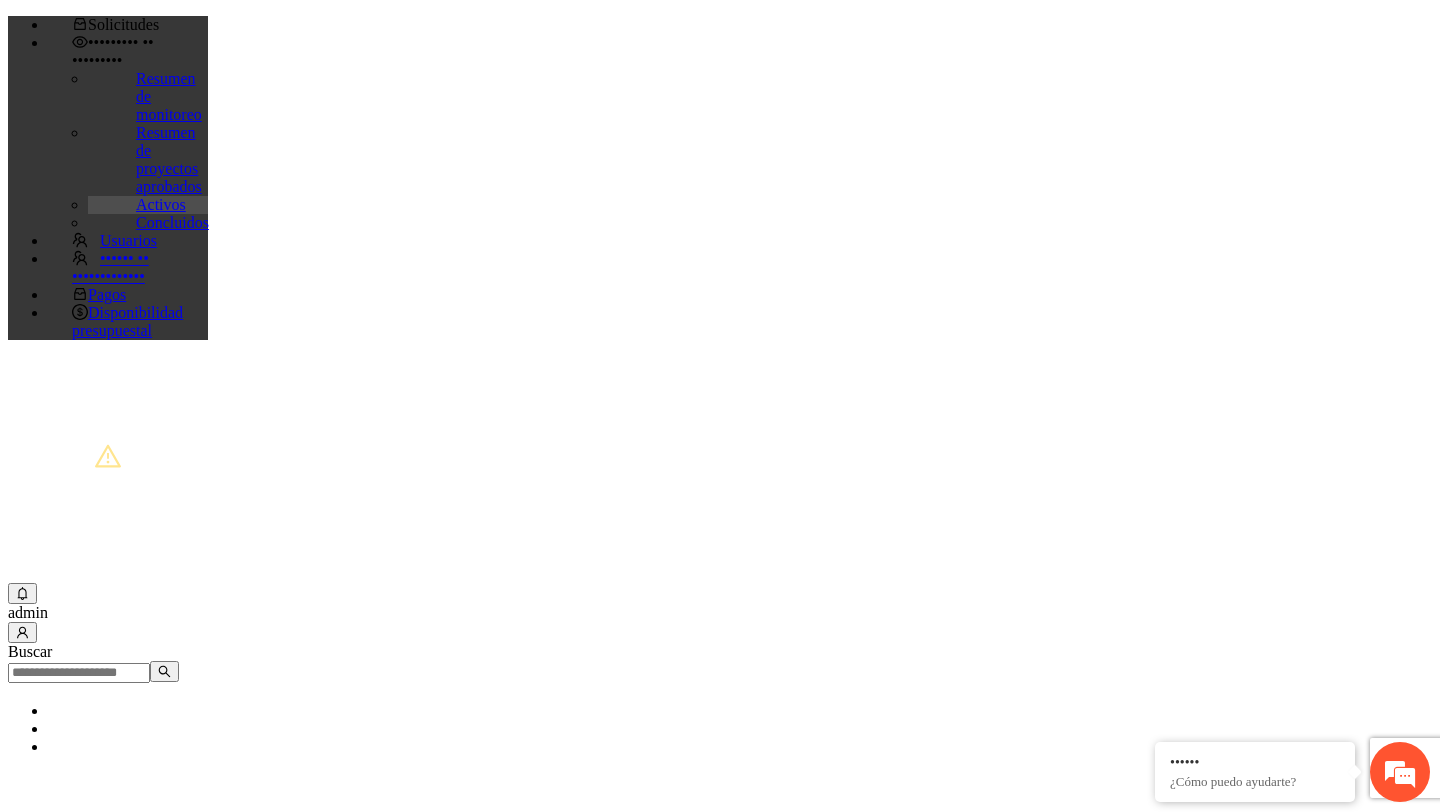 click at bounding box center (79, 673) 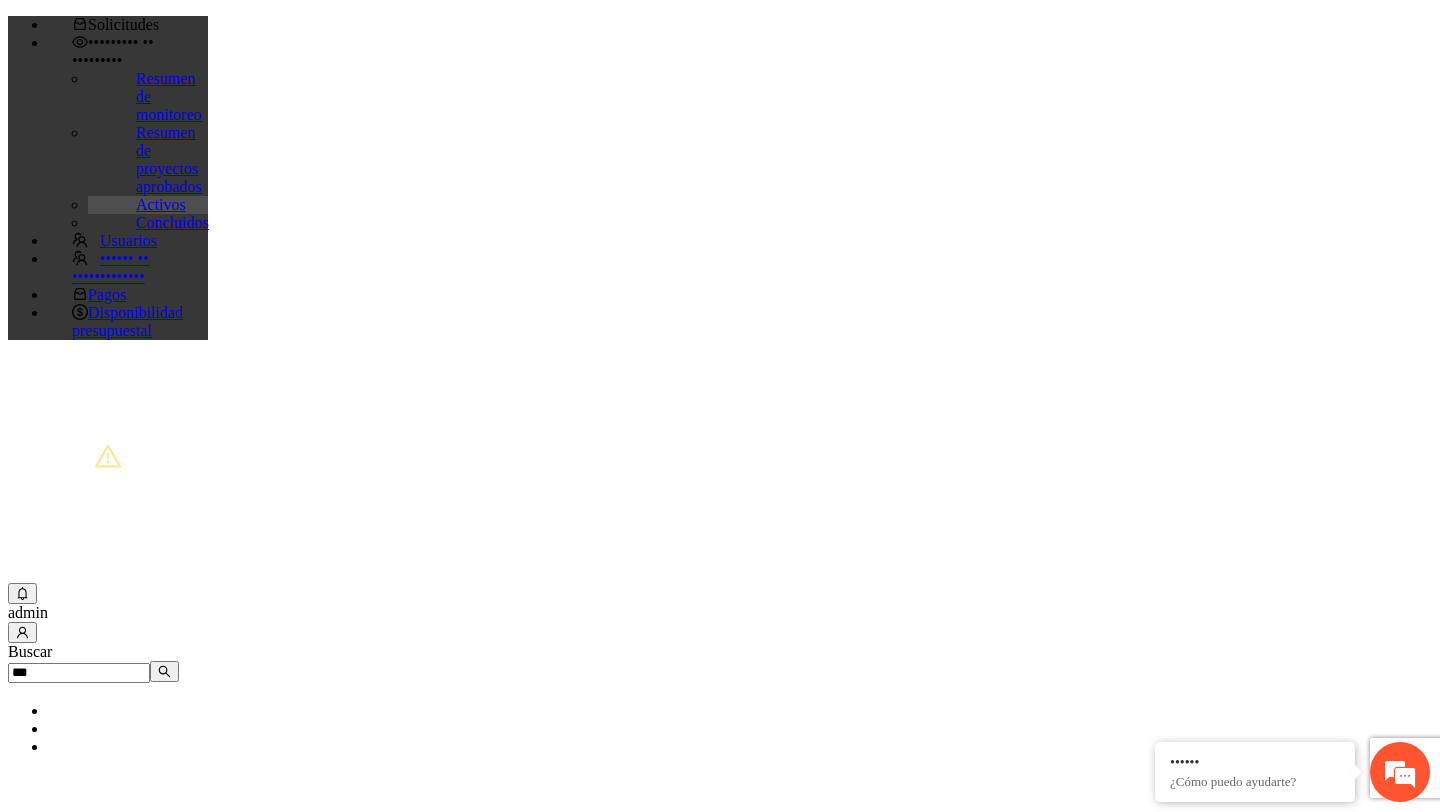 type on "•••" 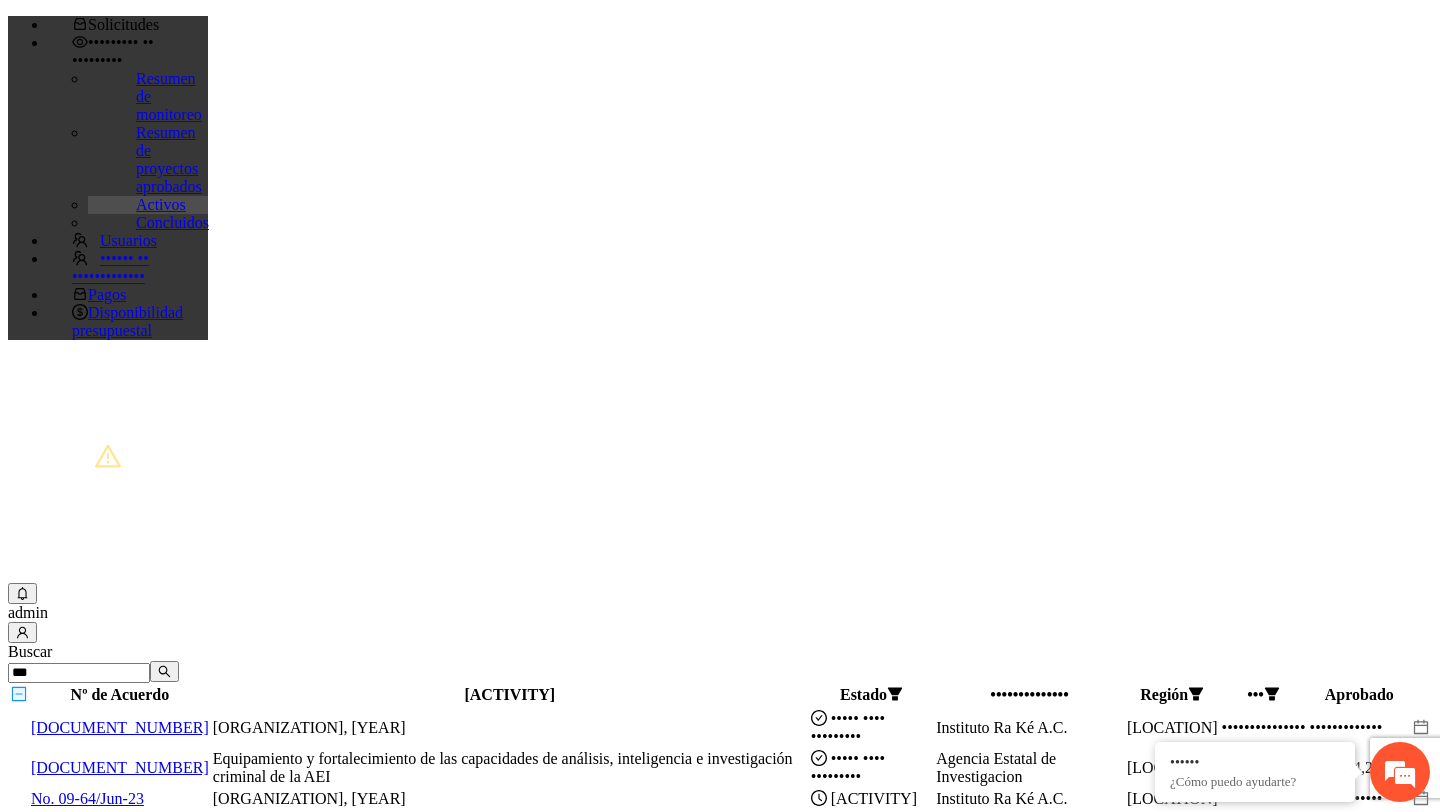 click on "[DOCUMENT_NUMBER]" at bounding box center (120, 727) 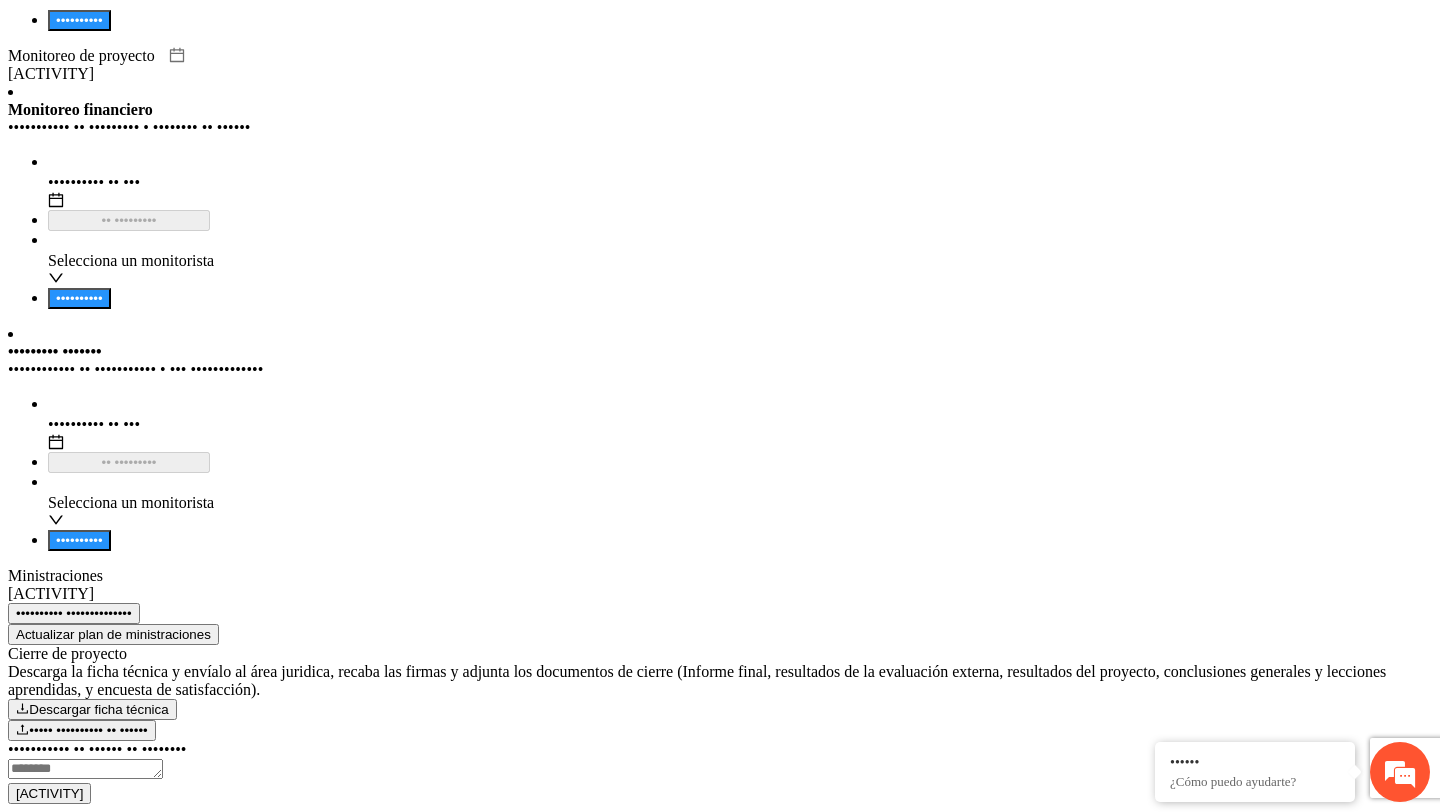 scroll, scrollTop: 1938, scrollLeft: 0, axis: vertical 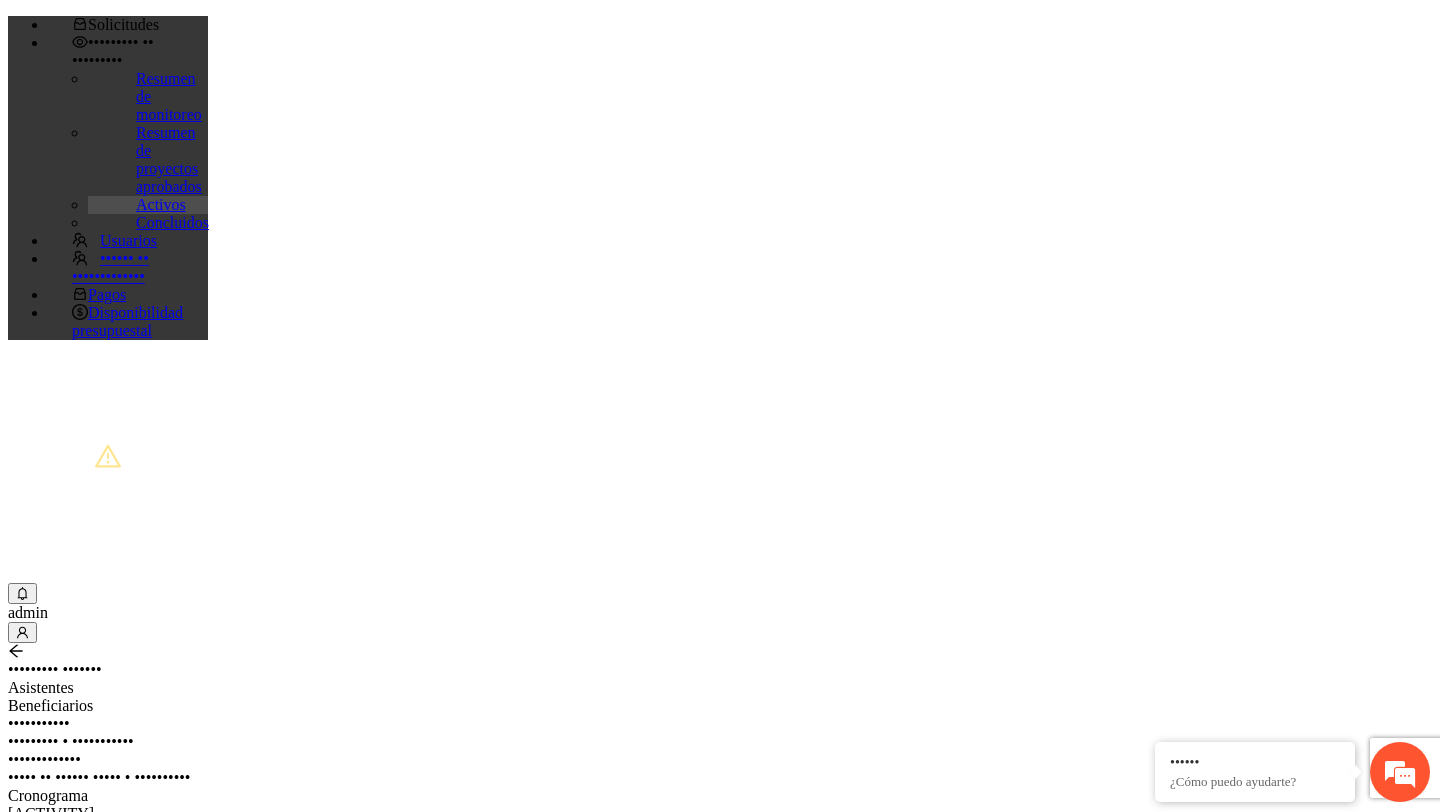 click on "•••••••••••" at bounding box center [720, 724] 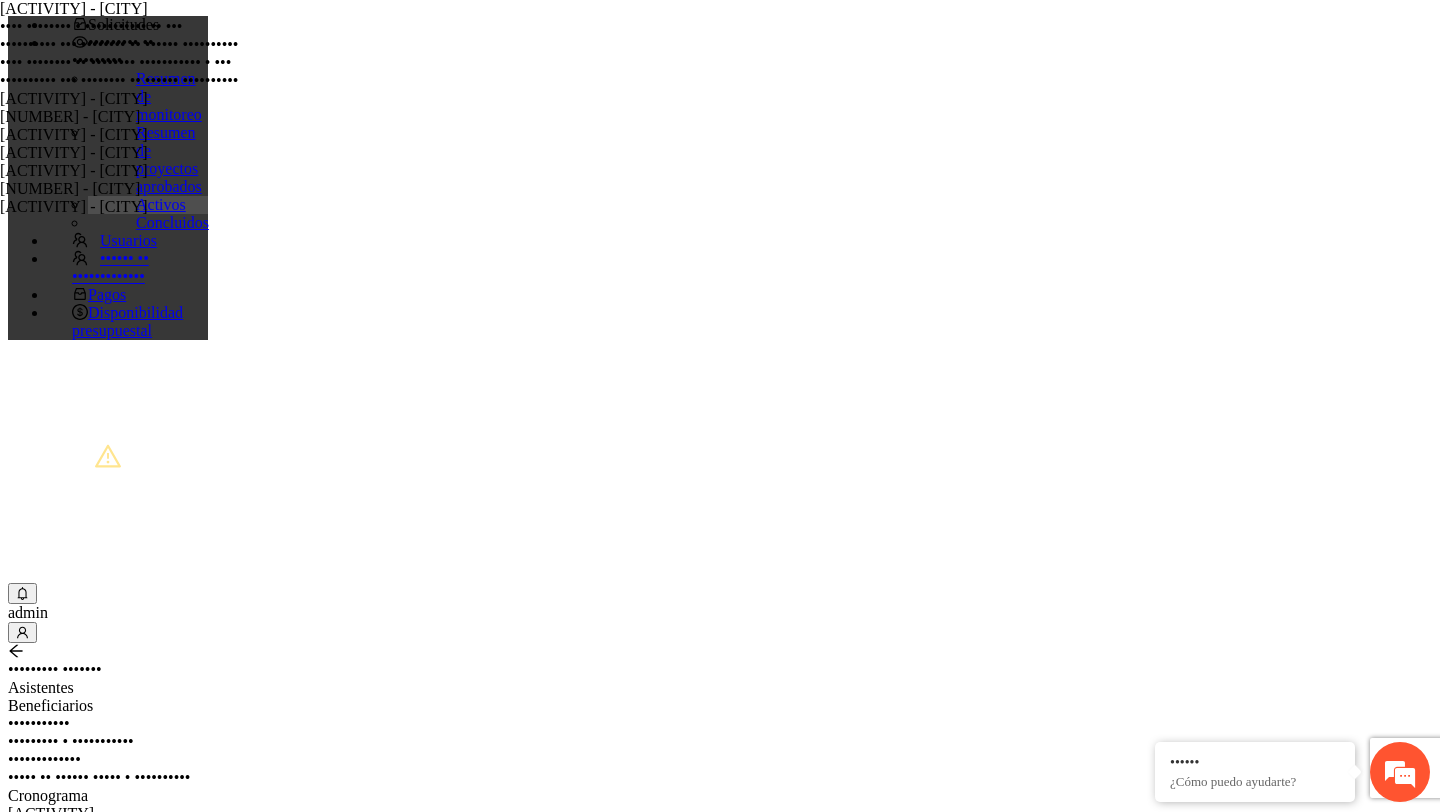 click on "•••• ••••••••••• •• •••••••• •• ••••••••••• •••• •• •••••••••••••• •••• ••••••••••• •• •••••••• •• ••••••••••• •••• •• •••••••••••••• ••••••••• •••••••• ••• •• ••••••••• •••••••••• ••••• •••••••••• ••••• •••••••••• ••••• •••••••••• ••••• •••••••••• ••••• •••••••••• ••••• •••••••••• ••••• •••••••••• ••••• •••••••••• ••••• •••••••••• ••••• •••••••••• ••••• •••••••••• ••••• •••••••••• ••••• •••••••••• ••••• •••••••••• ••••• •••••••••• ••••• •••••••••• ••••• •••••••••• ••••• •••••••••• ••••• •••••••••• ••••• •••••••••• ••••• •••••••••• ••••• •••••••••• ••••• •••••••••• ••••• •••••••••• ••••• •••••••••• ••••• •••••••••• ••••• •••••••••• ••••• •••••••••• ••••• •••••••••• ••••• •••••••••• ••••• •••••••••• ••••• •••••••••• ••••• •••••••••• ••••• •••••••••• ••••• •••••••••• ••••• •••••••••• •••••                                                                             •••••••• •••••• ••••••  •••••• ••••• •••••• •••••• •••••• ••• •••••••• •••••• ••••••••• • • • • • •••" at bounding box center (720, 1825) 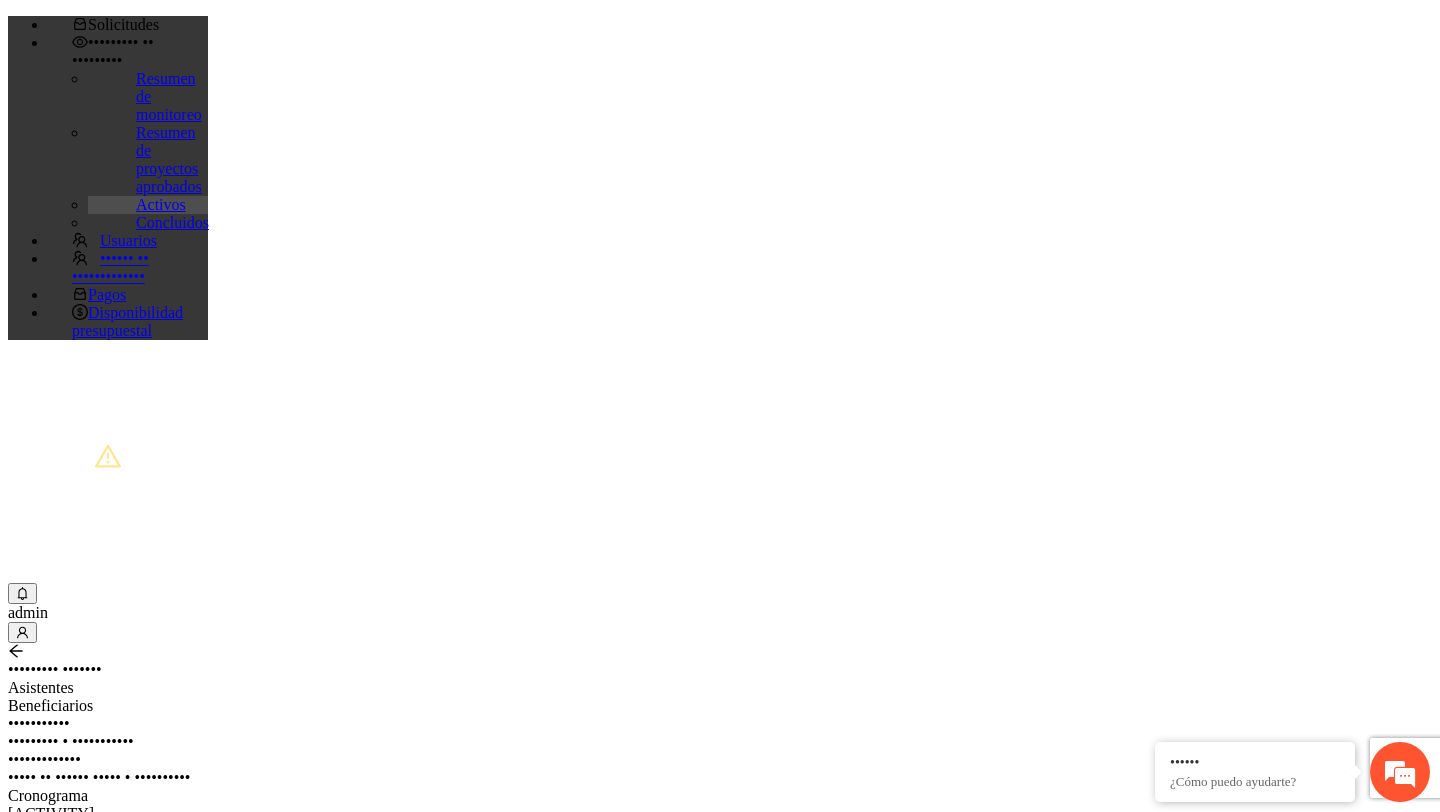click on "[ACTIVITY] - [CITY]" at bounding box center [127, 979] 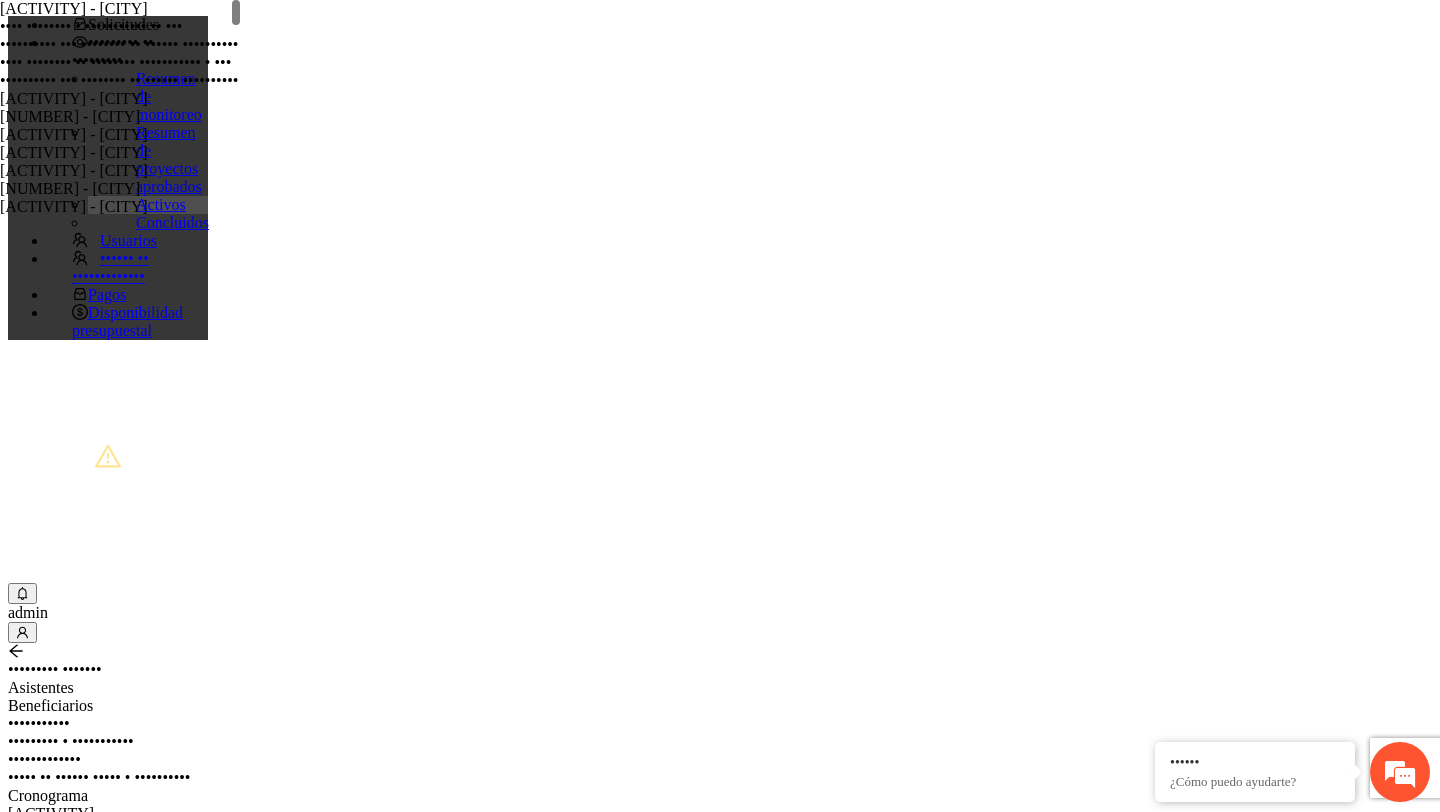 click on "•••• •••••••• •• •••••••• ••••••••••• • ••• •••••••••• ••• •••••••• •• •••••• ••••••••••" at bounding box center [120, 72] 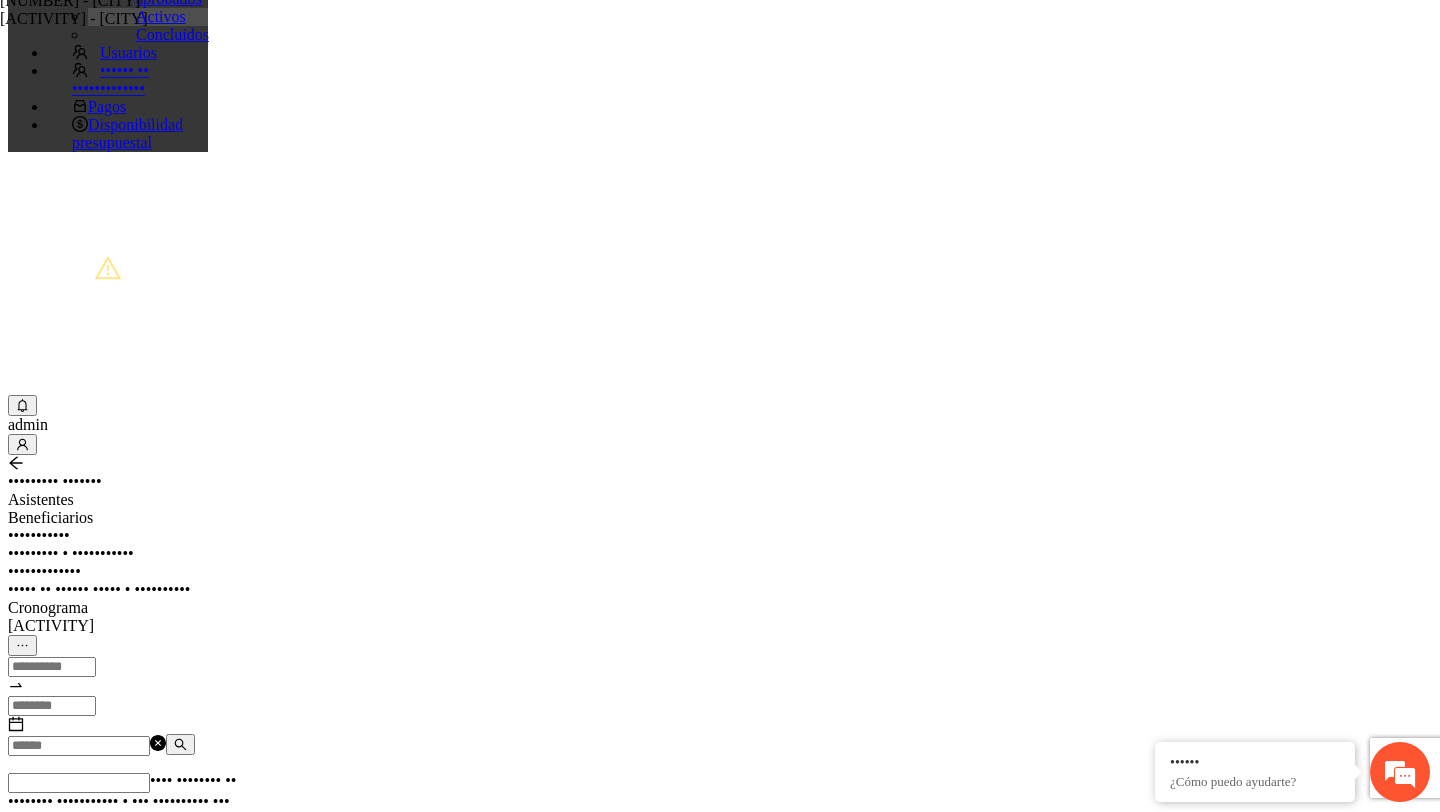 scroll, scrollTop: 0, scrollLeft: 0, axis: both 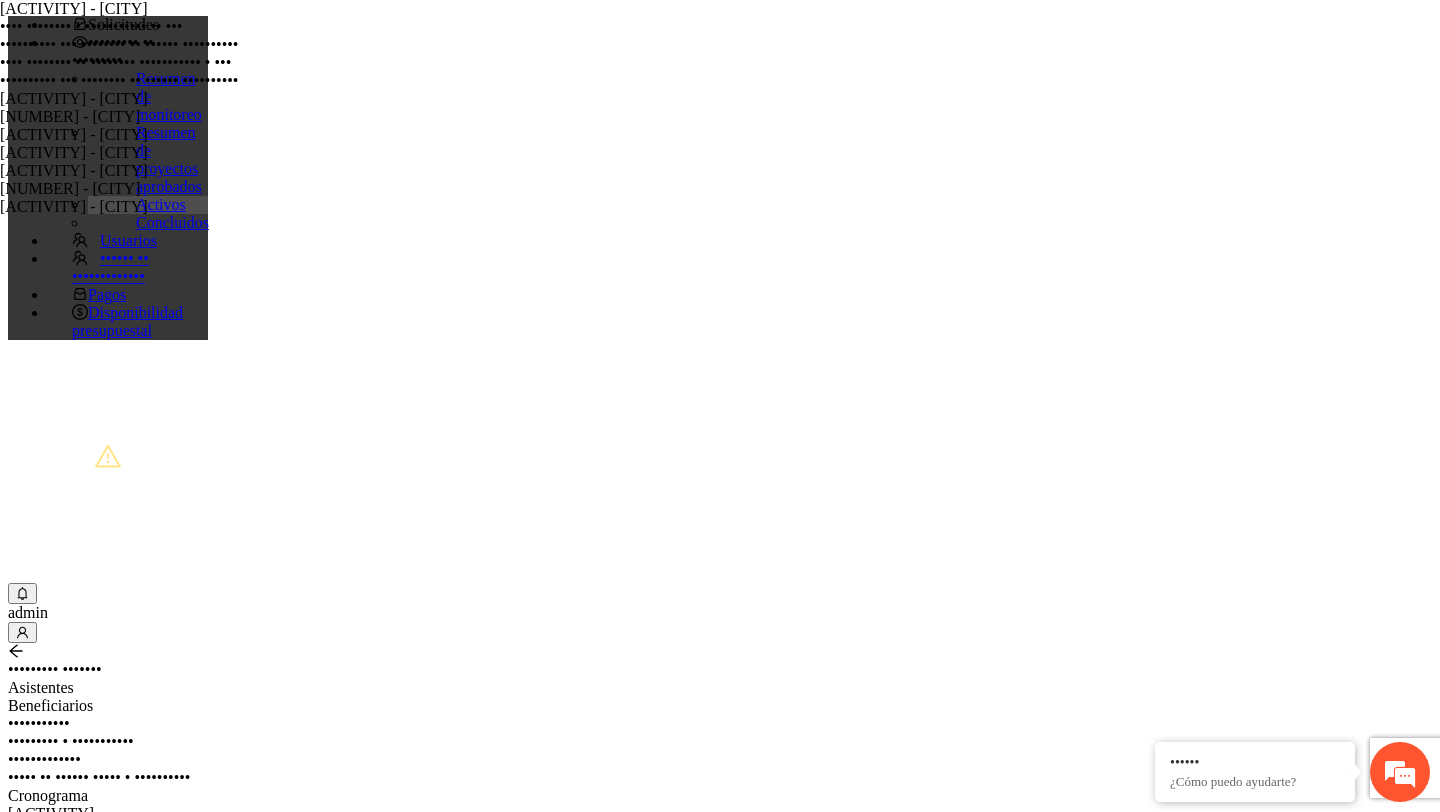 click on "•••••••••" at bounding box center (37, 1045) 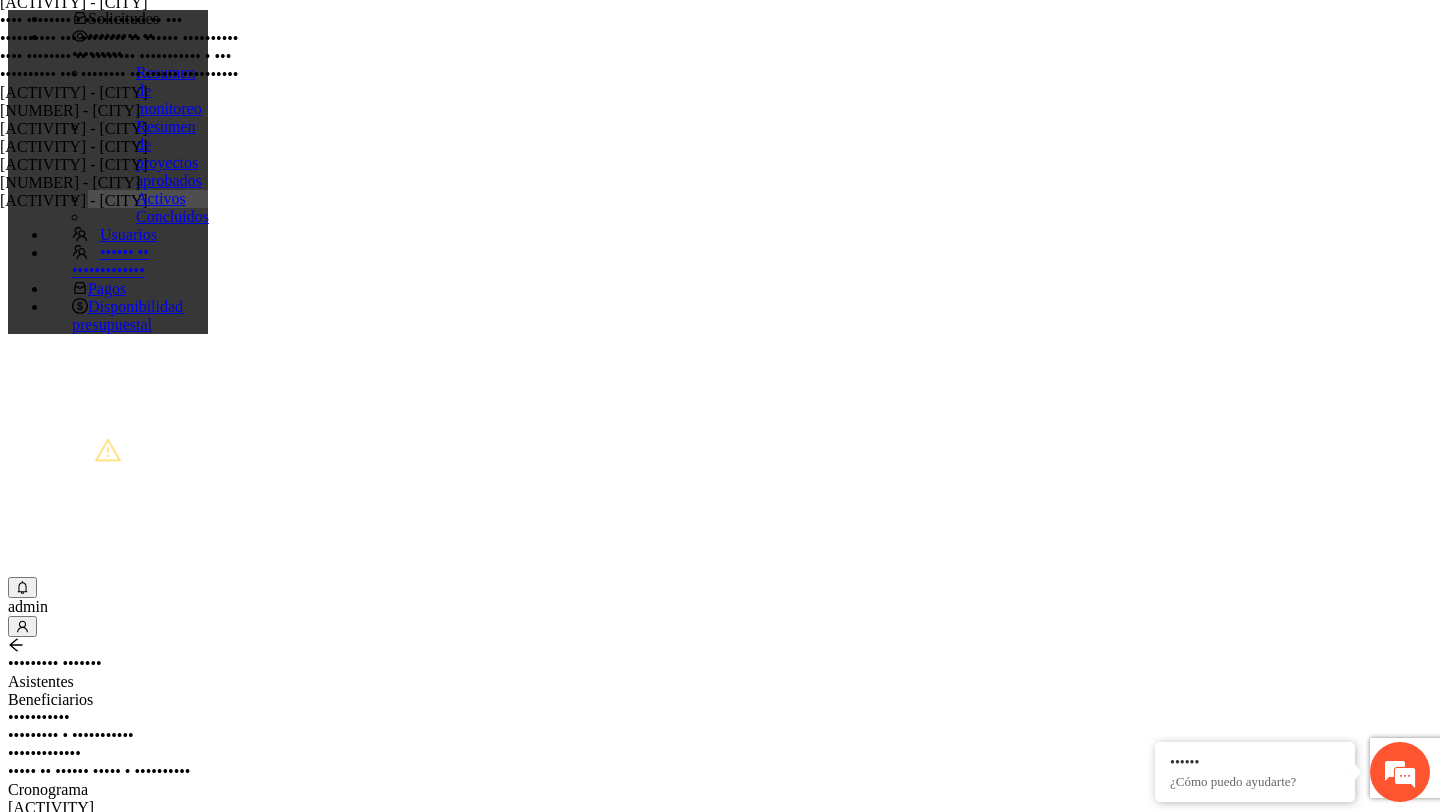 scroll, scrollTop: 0, scrollLeft: 0, axis: both 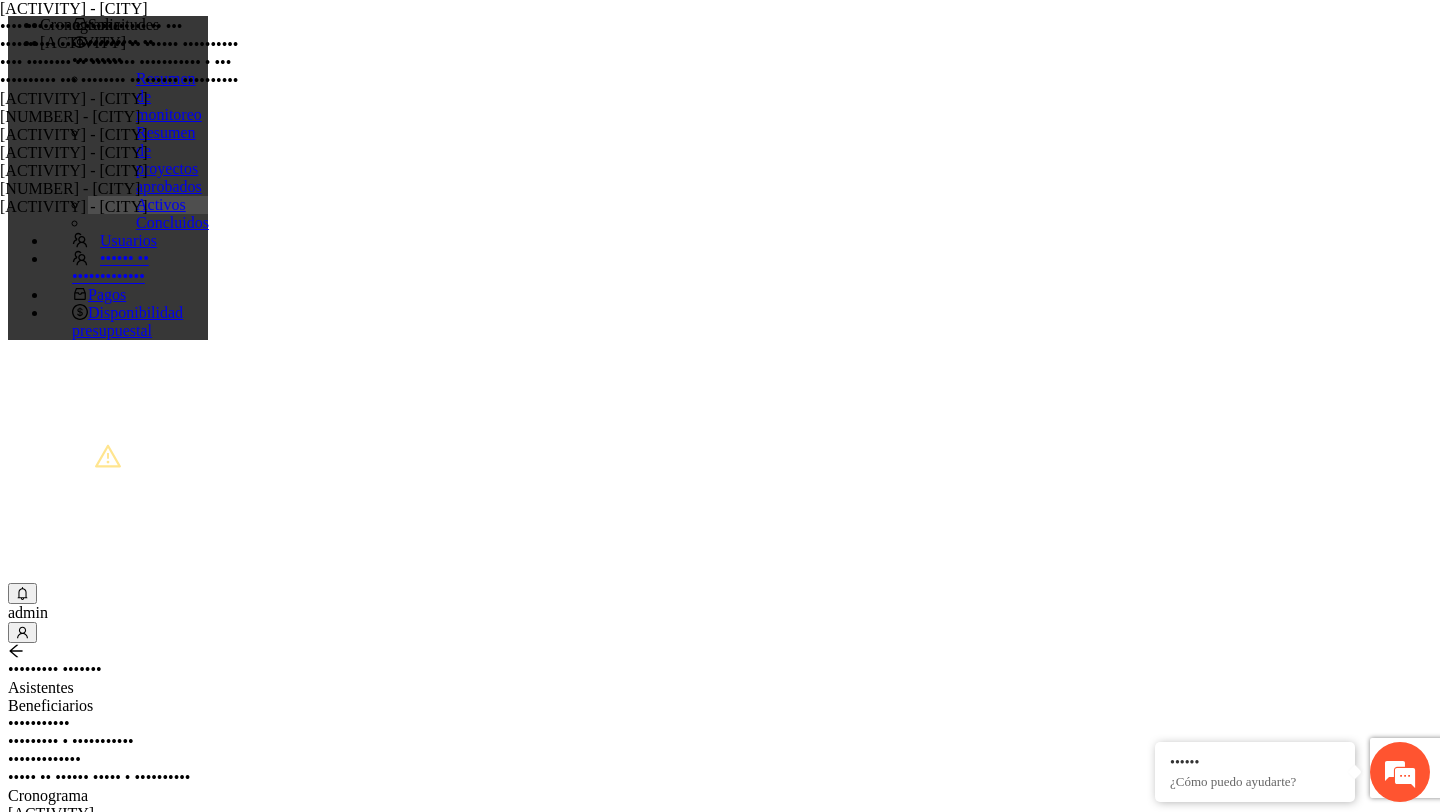 type 